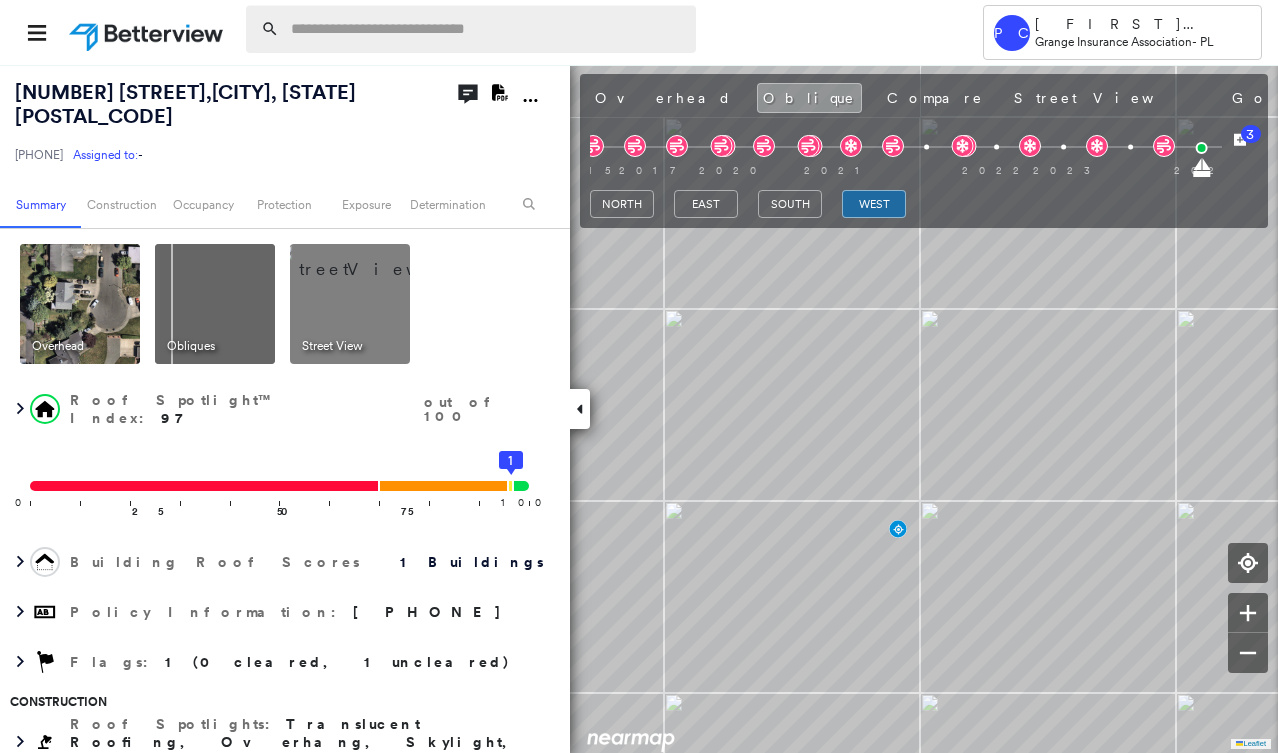 scroll, scrollTop: 0, scrollLeft: 0, axis: both 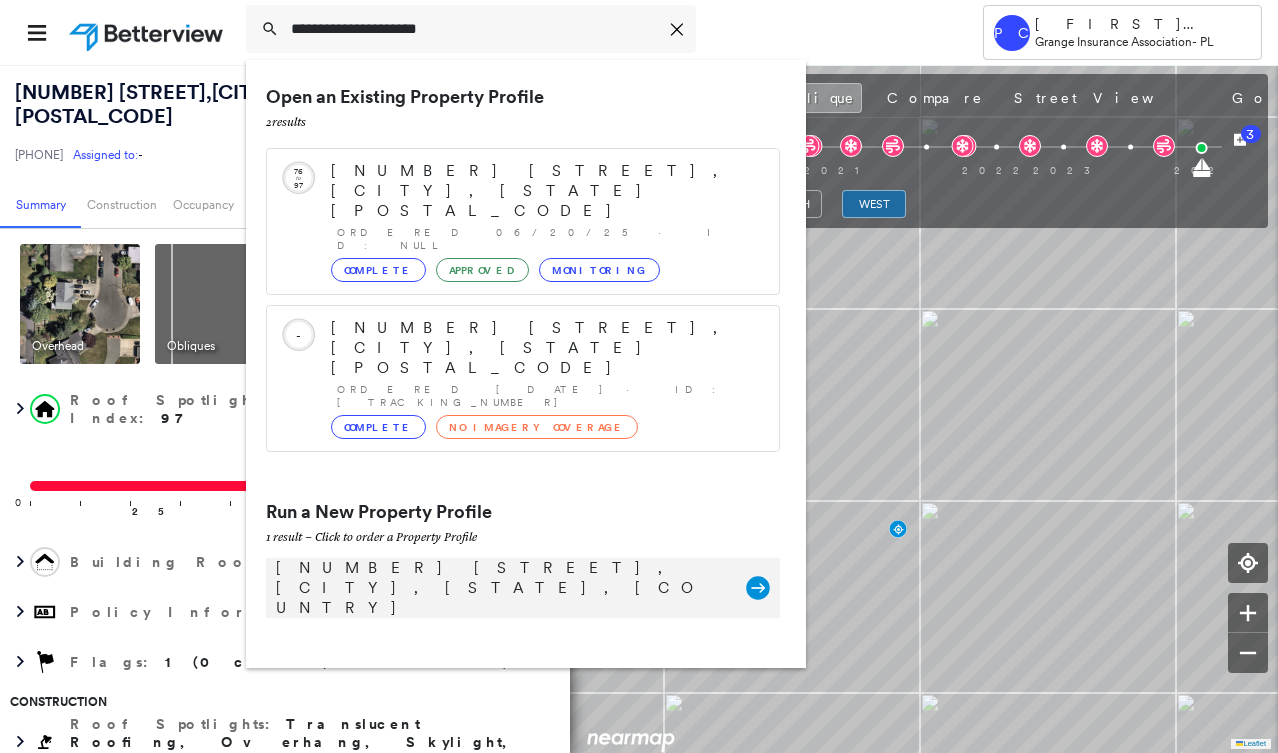 type on "**********" 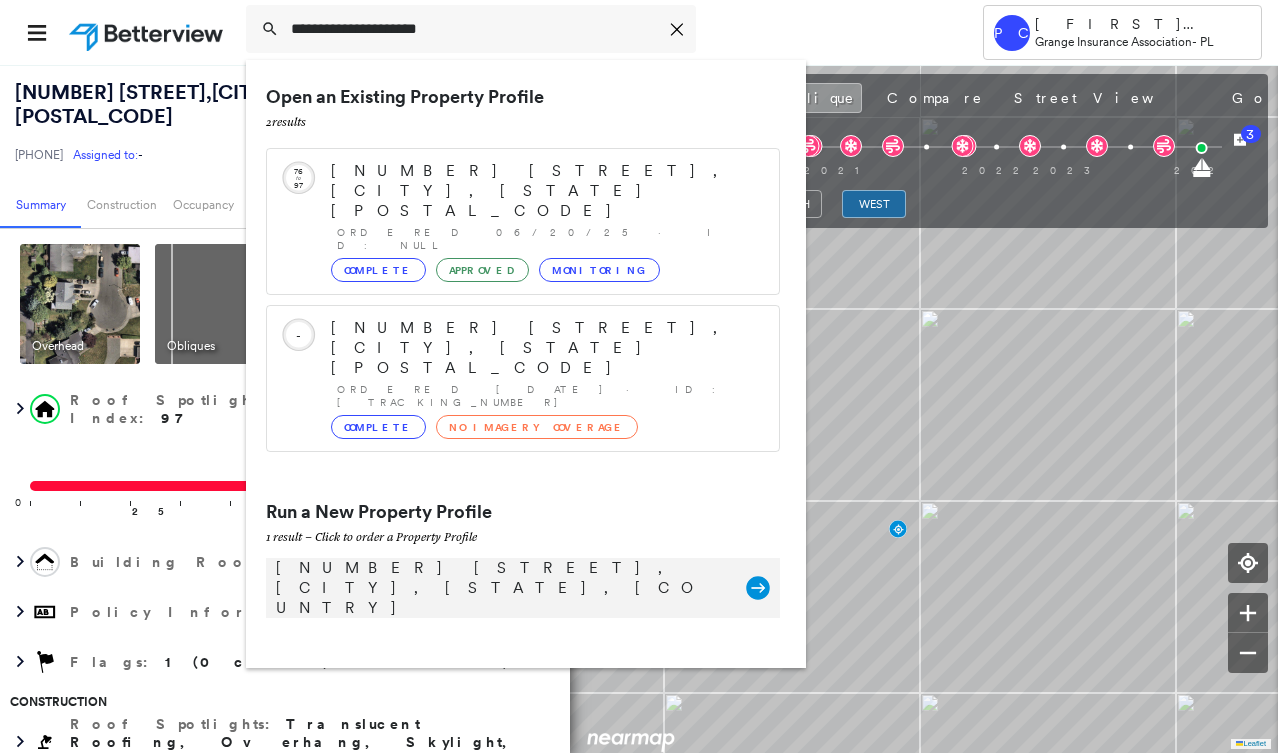 click on "[NUMBER] [STREET], [CITY], [STATE], [COUNTRY]" at bounding box center (501, 588) 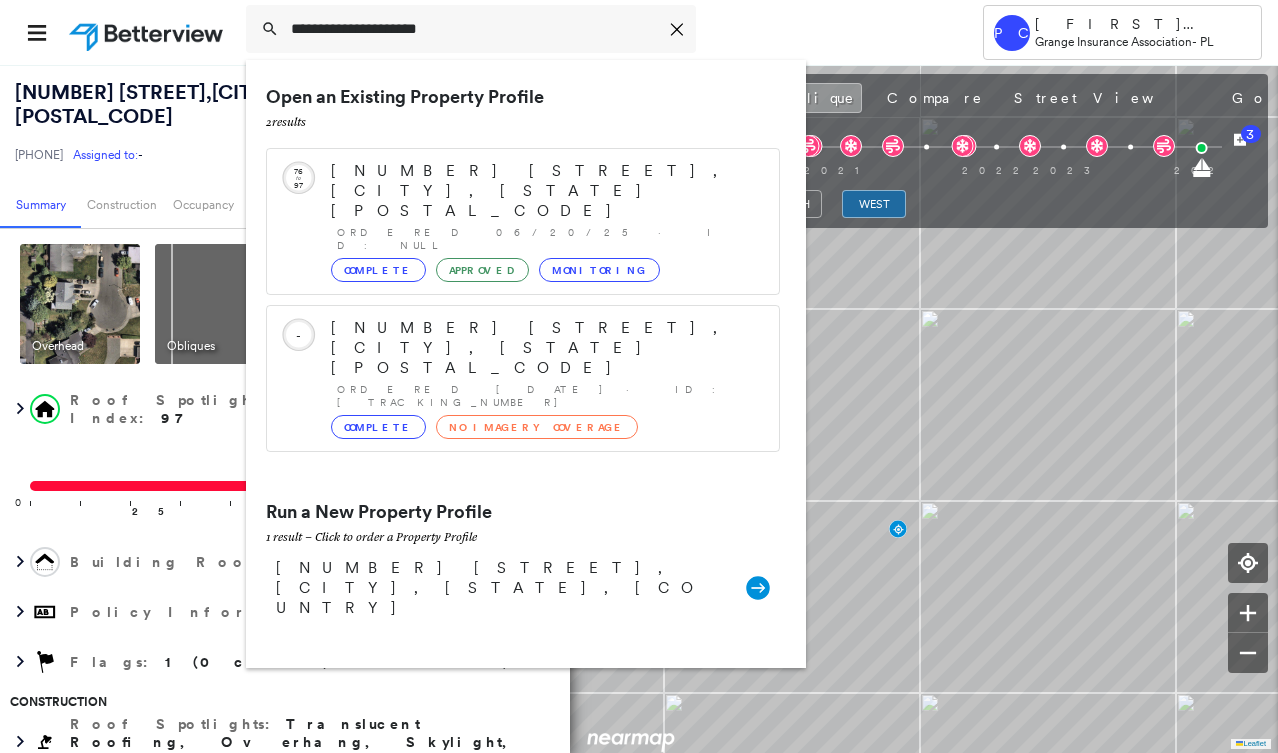 type 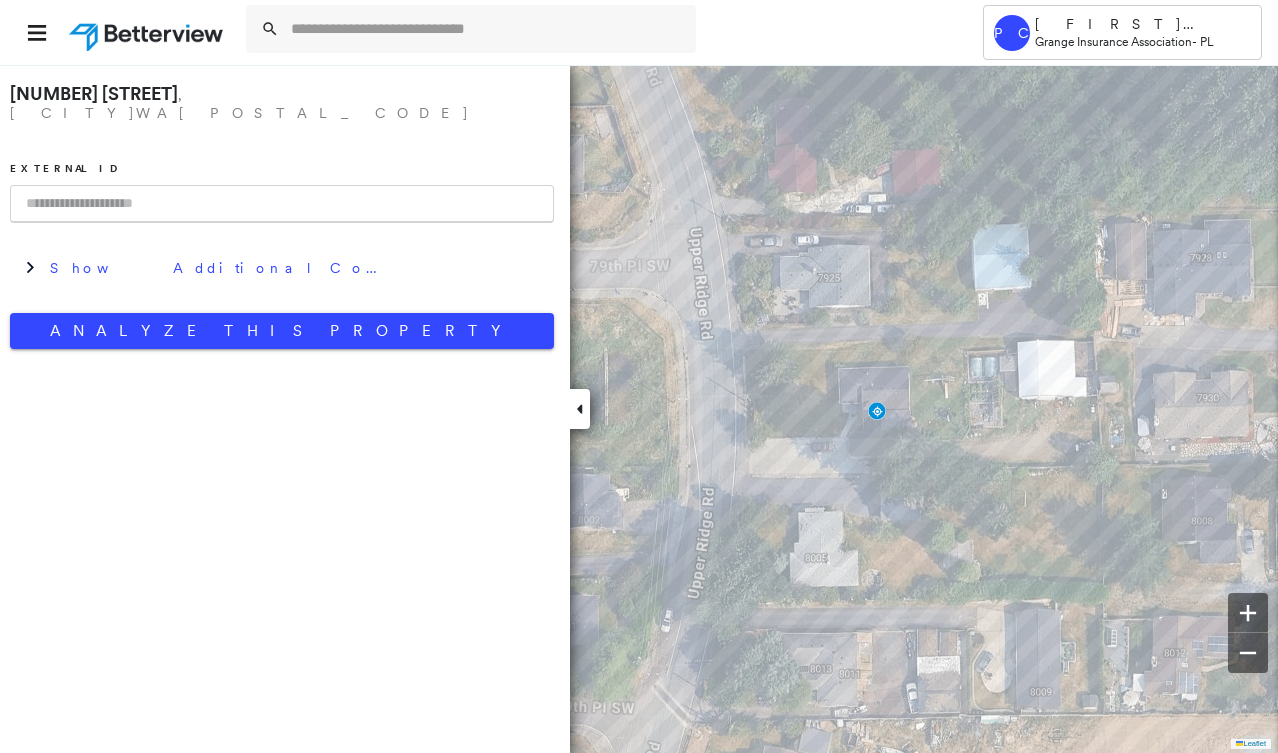 click at bounding box center (282, 204) 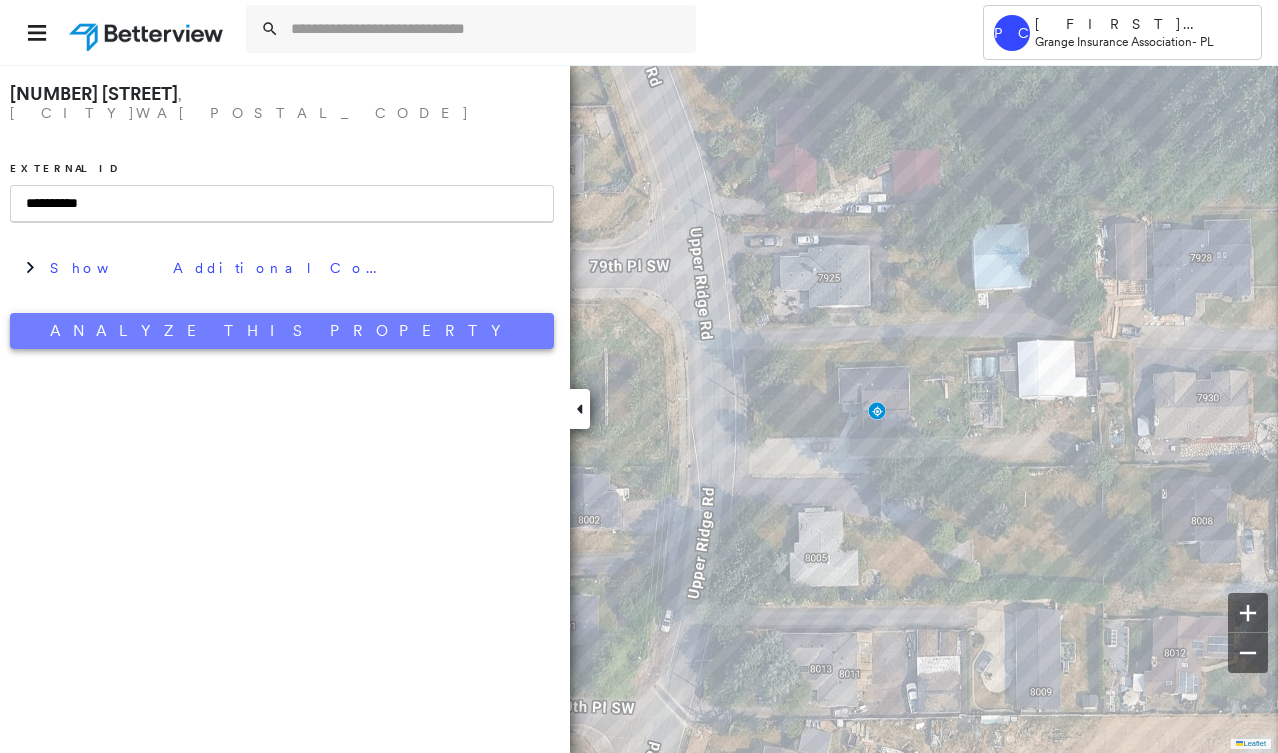 type on "**********" 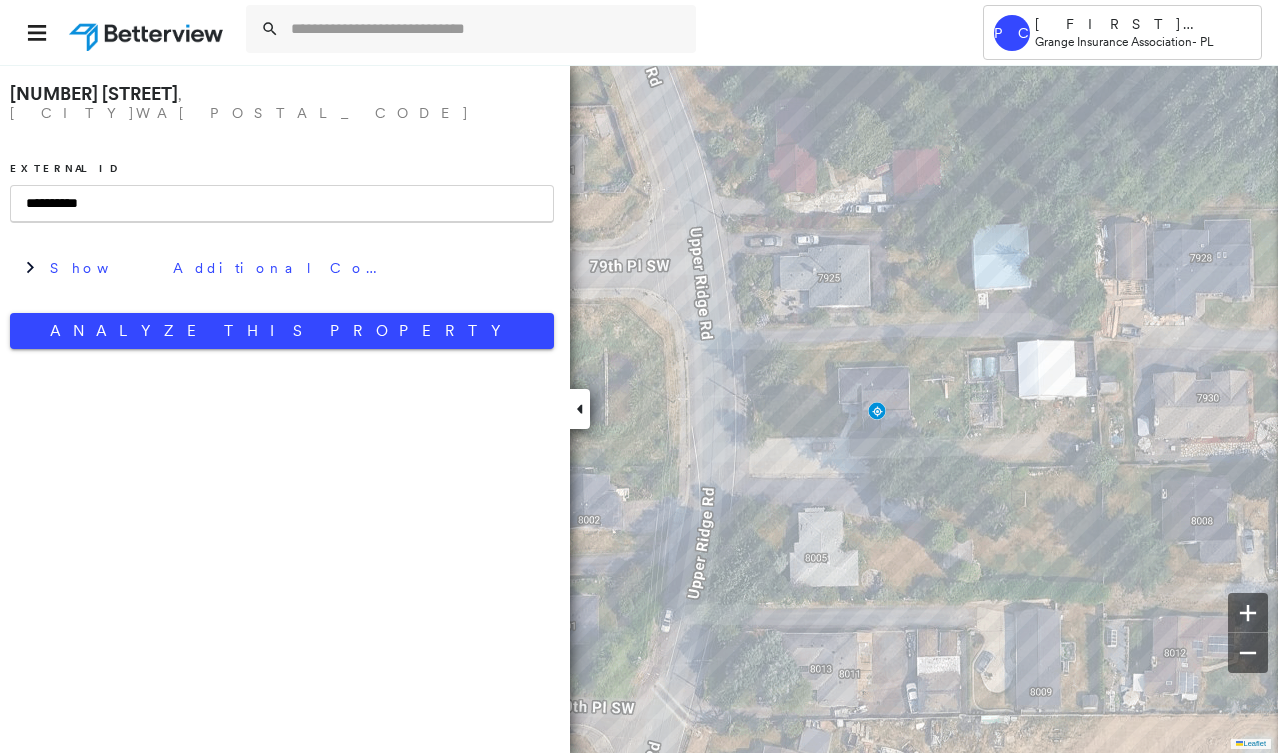 drag, startPoint x: 176, startPoint y: 322, endPoint x: 26, endPoint y: 491, distance: 225.96681 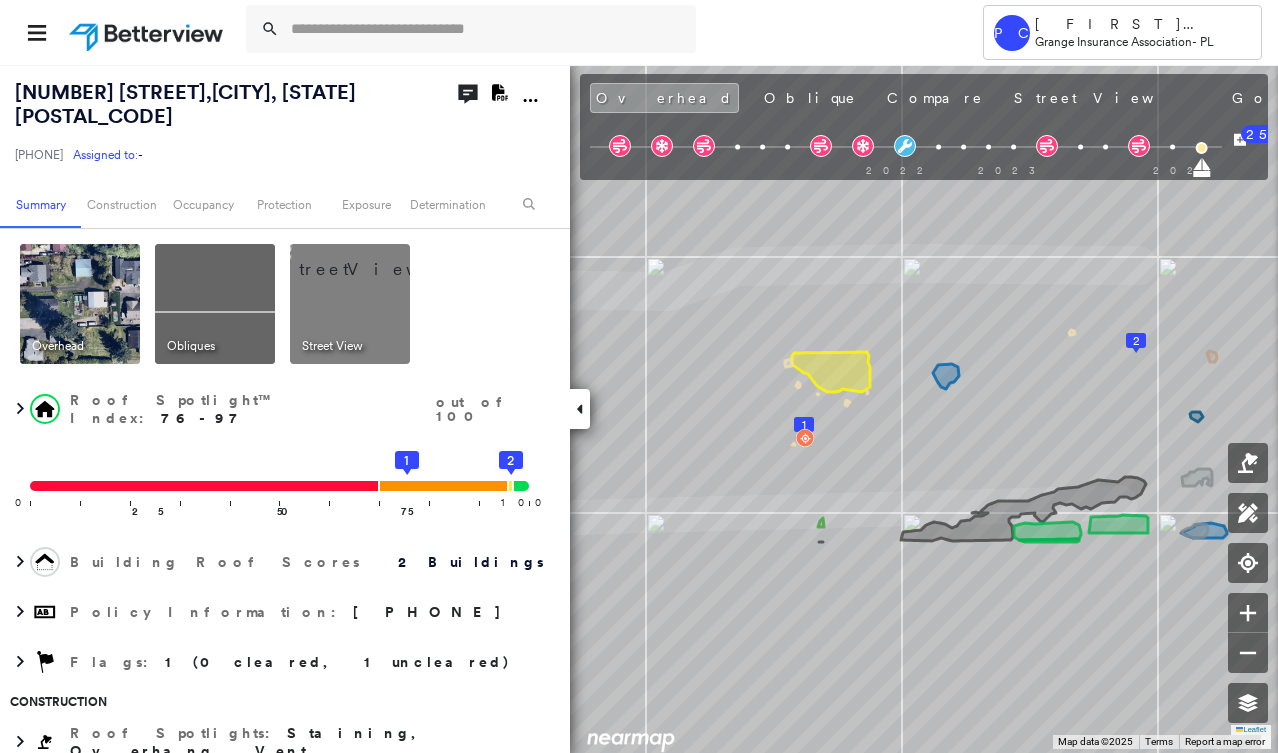 click 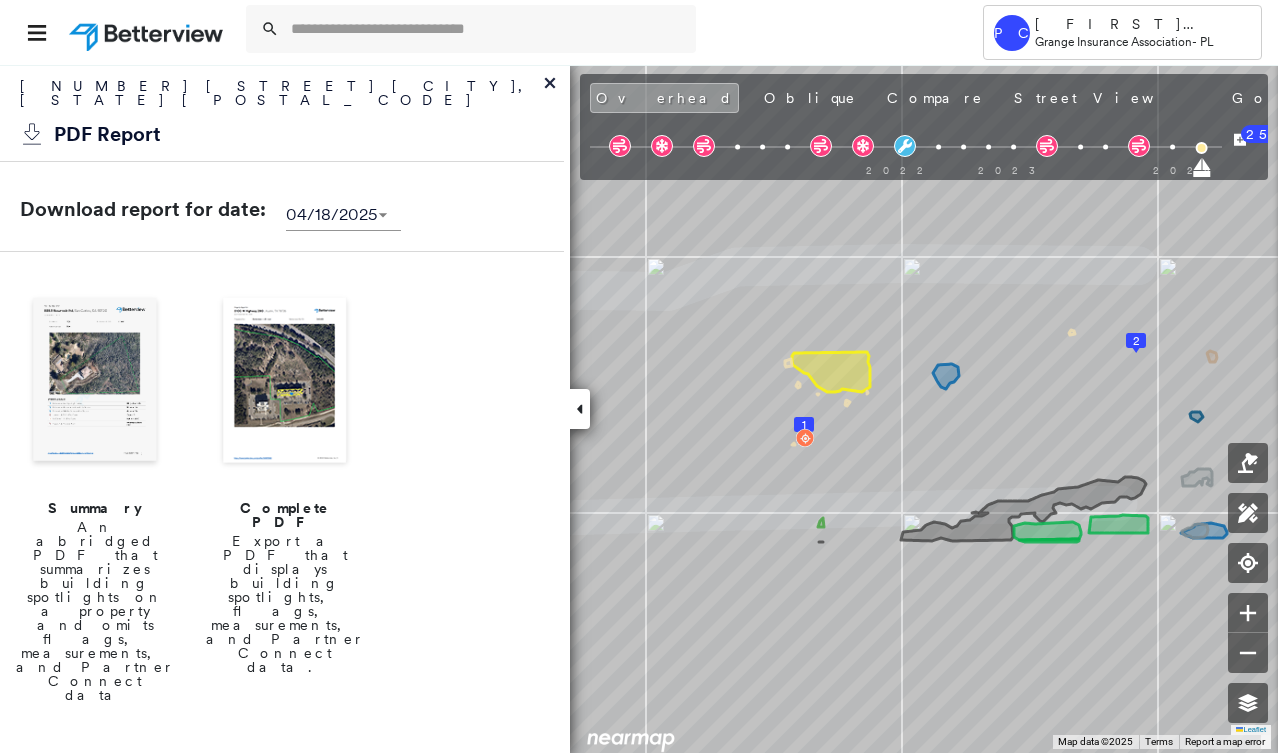 click at bounding box center [95, 382] 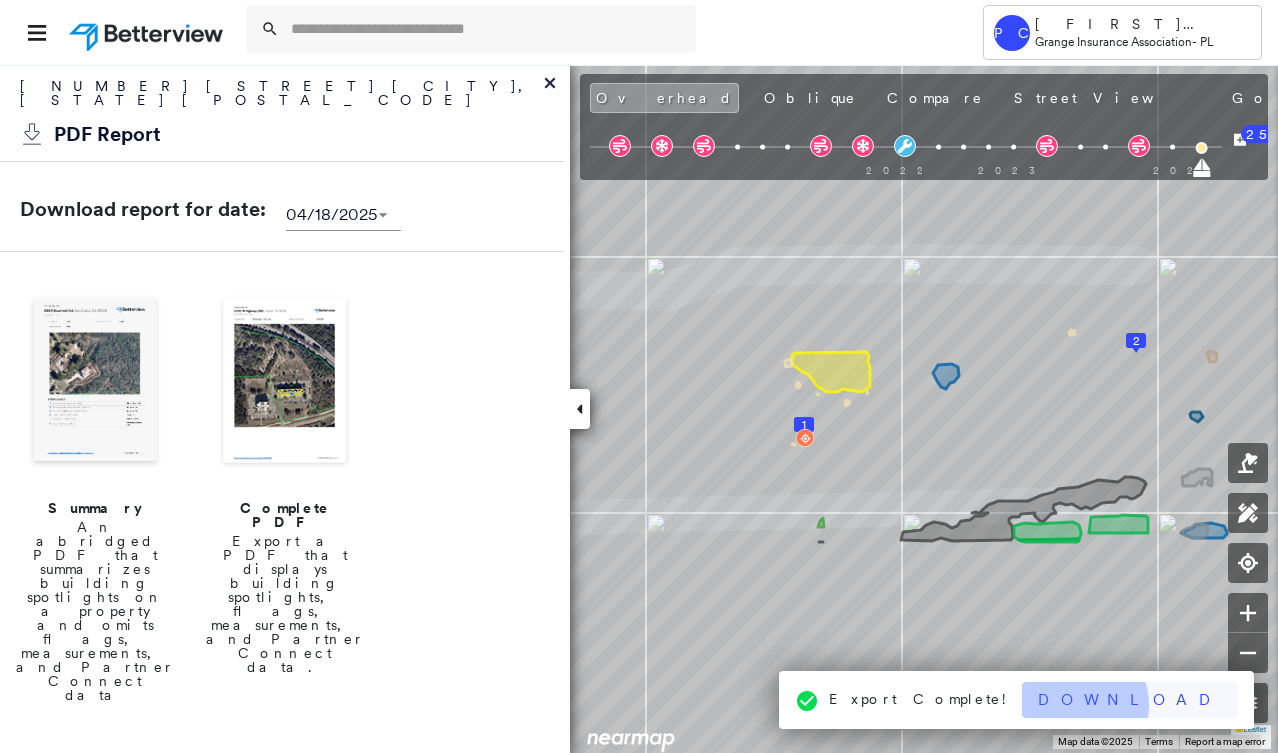 click on "Download" at bounding box center [1130, 700] 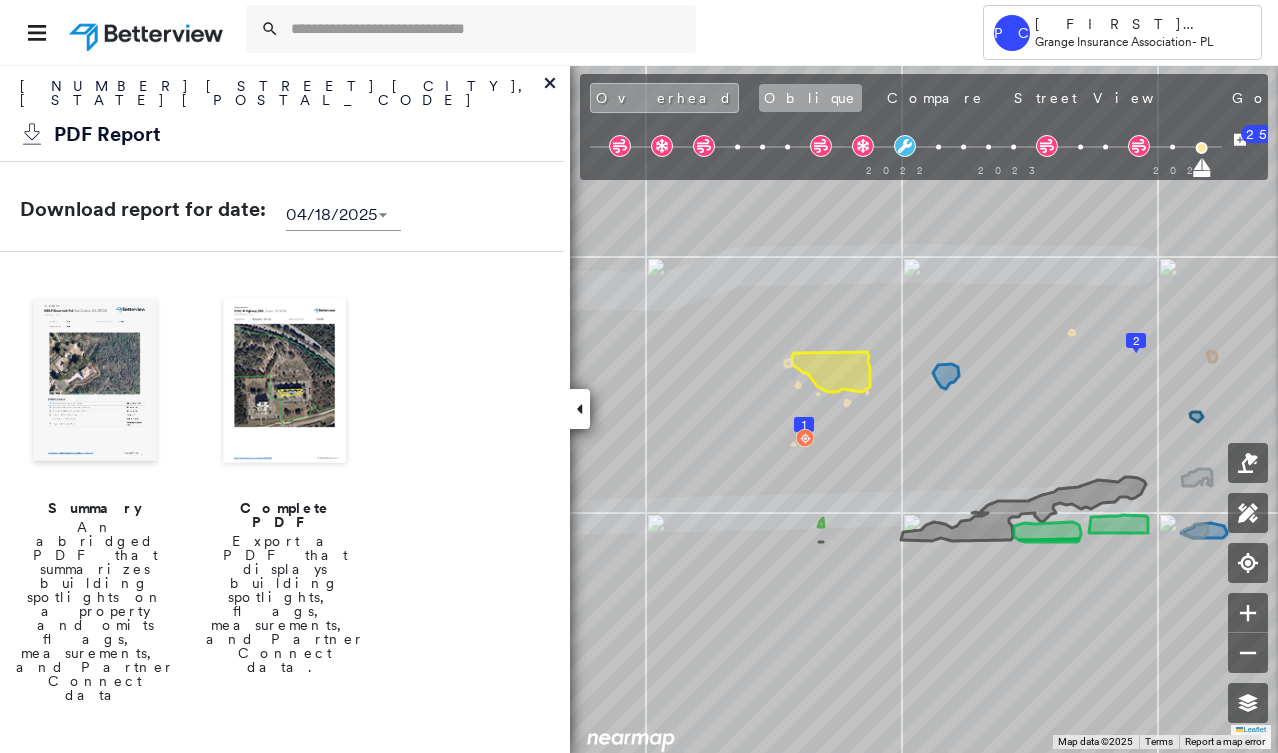 click on "Oblique" at bounding box center [810, 98] 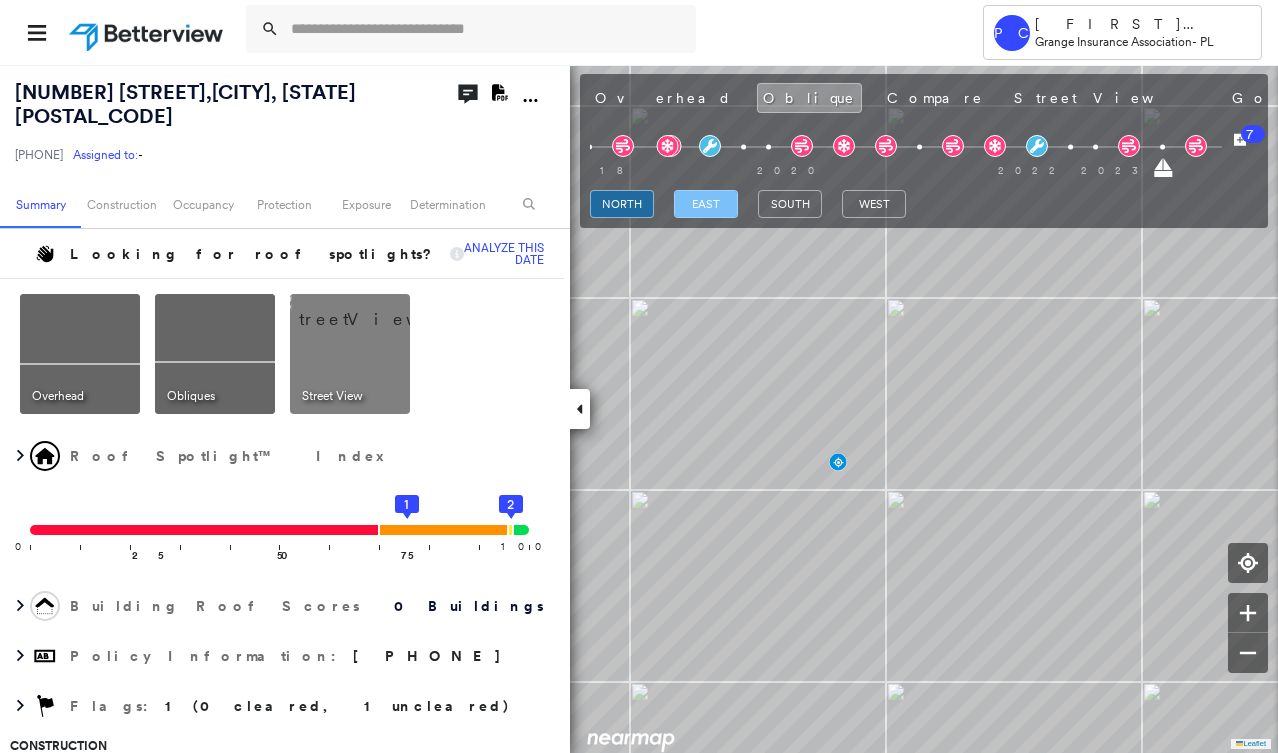 click on "east" at bounding box center (706, 204) 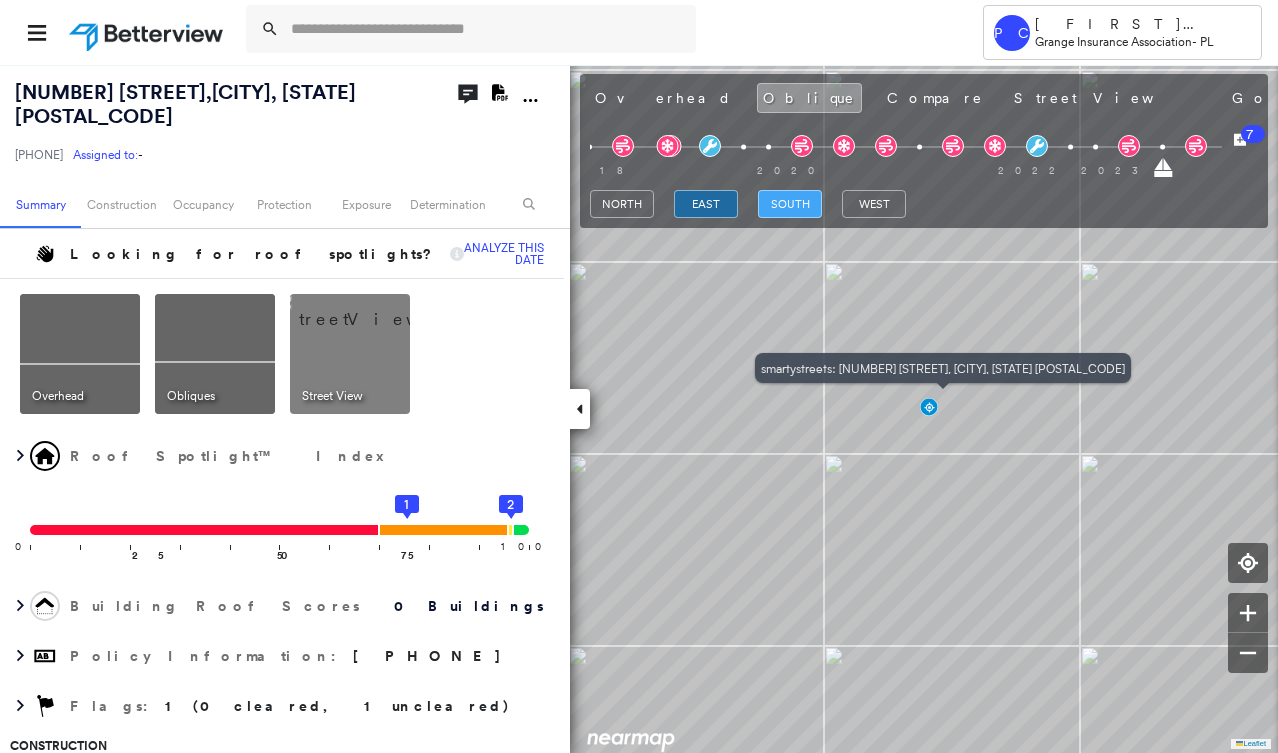 click on "south" at bounding box center (790, 204) 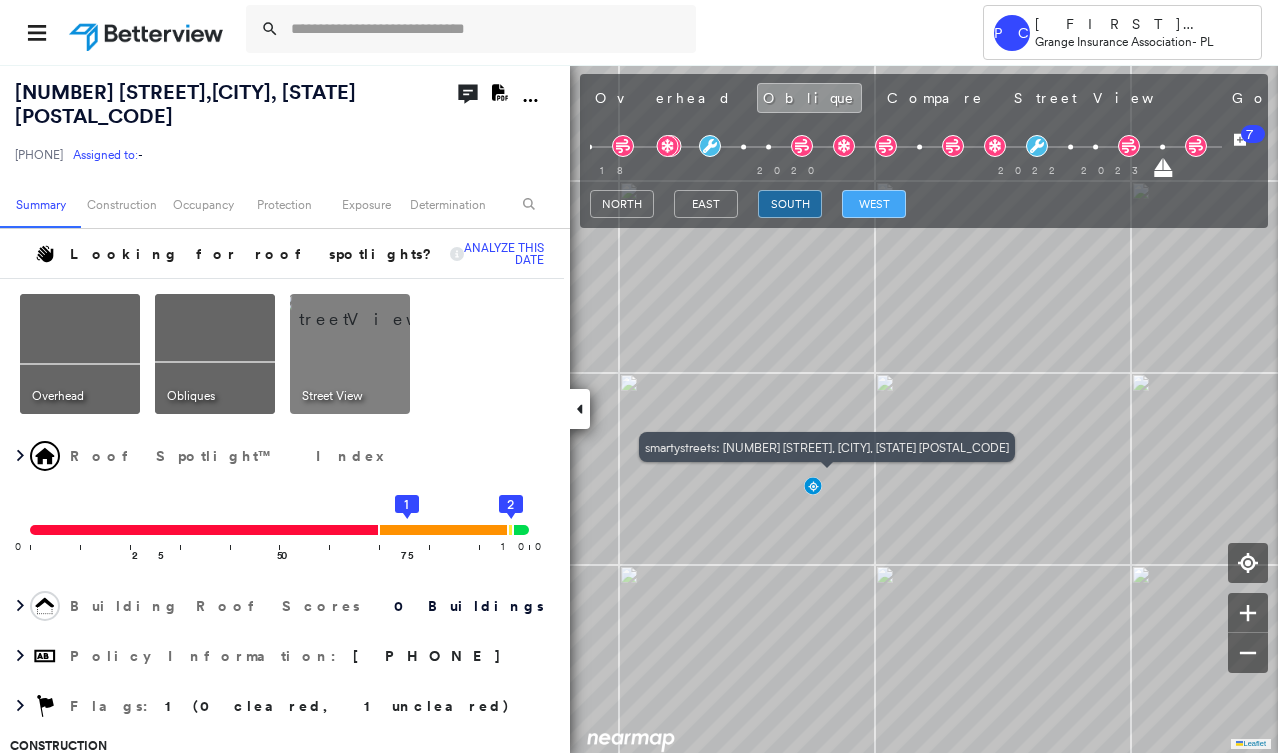 click on "west" at bounding box center [874, 204] 